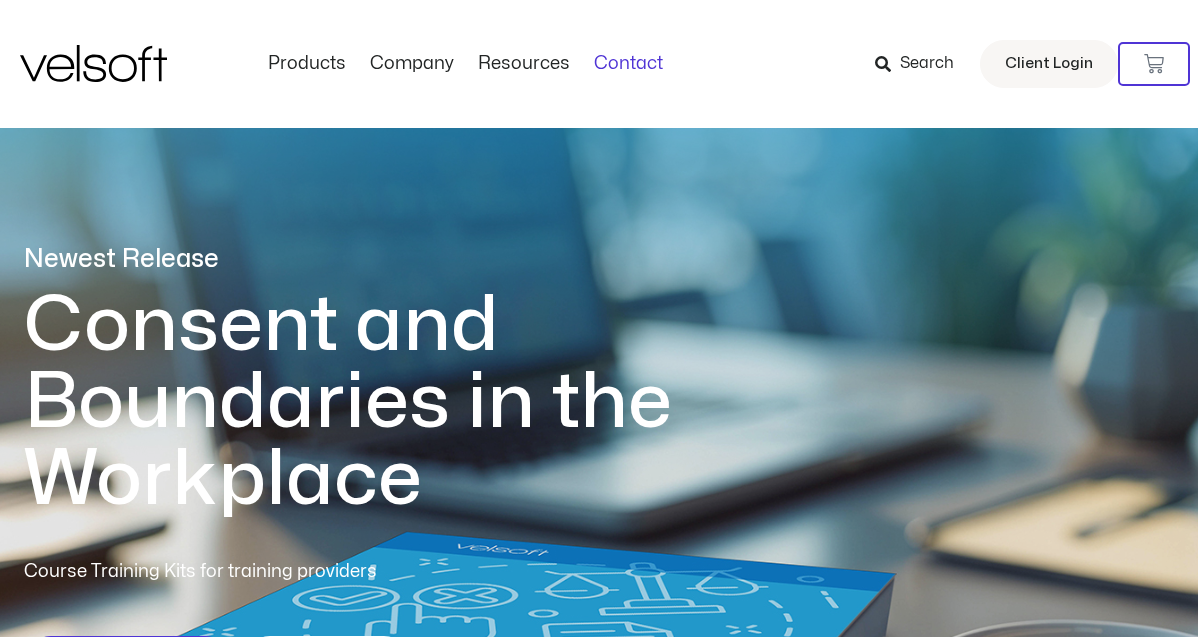 scroll, scrollTop: 0, scrollLeft: 0, axis: both 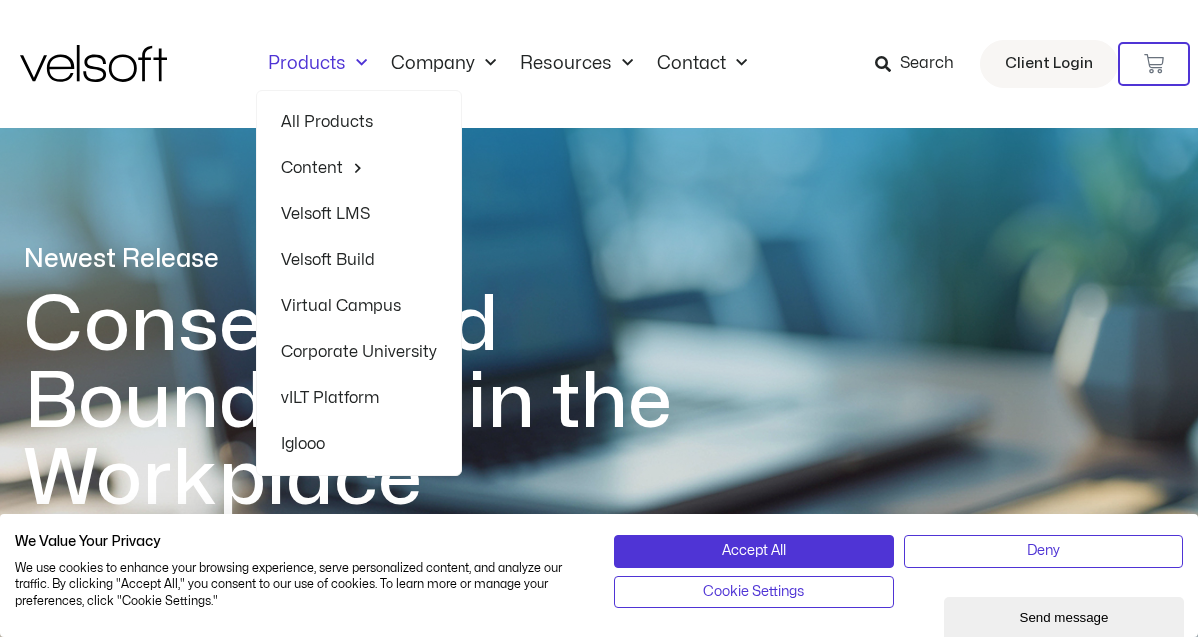click on "Velsoft LMS" 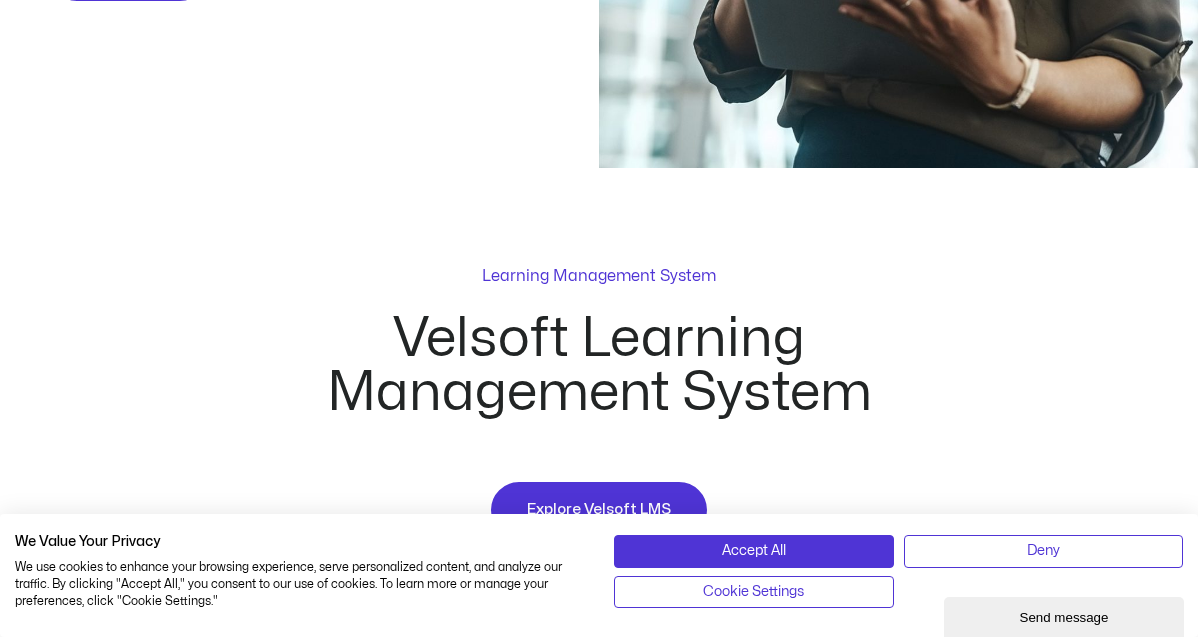 scroll, scrollTop: 721, scrollLeft: 0, axis: vertical 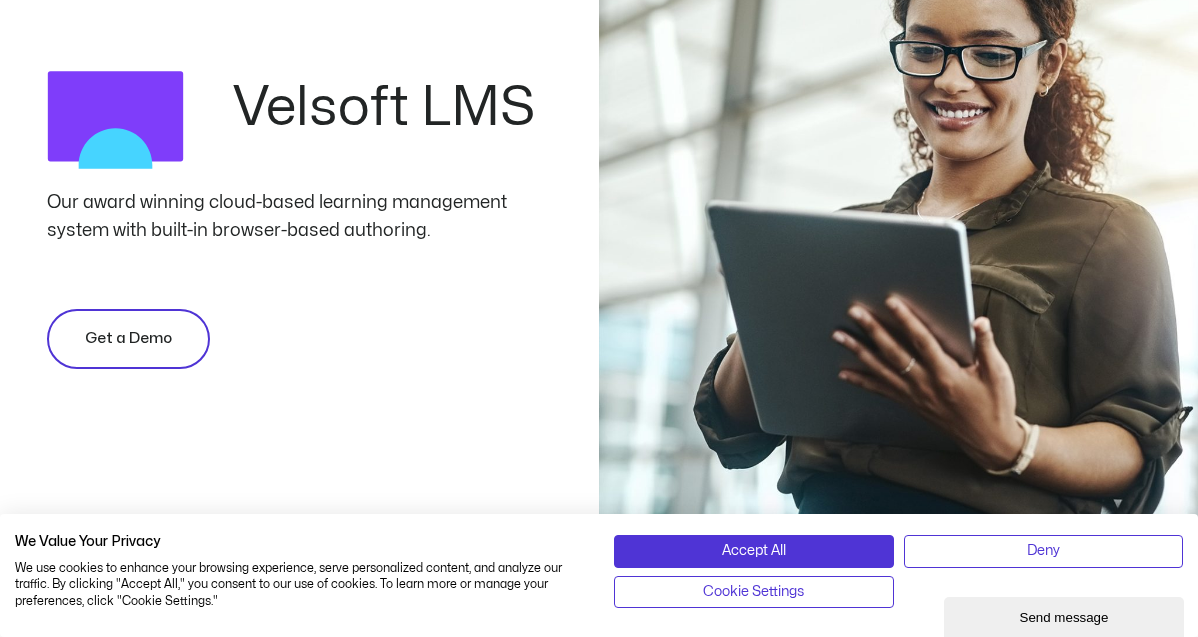 click on "Get a Demo" at bounding box center [128, 339] 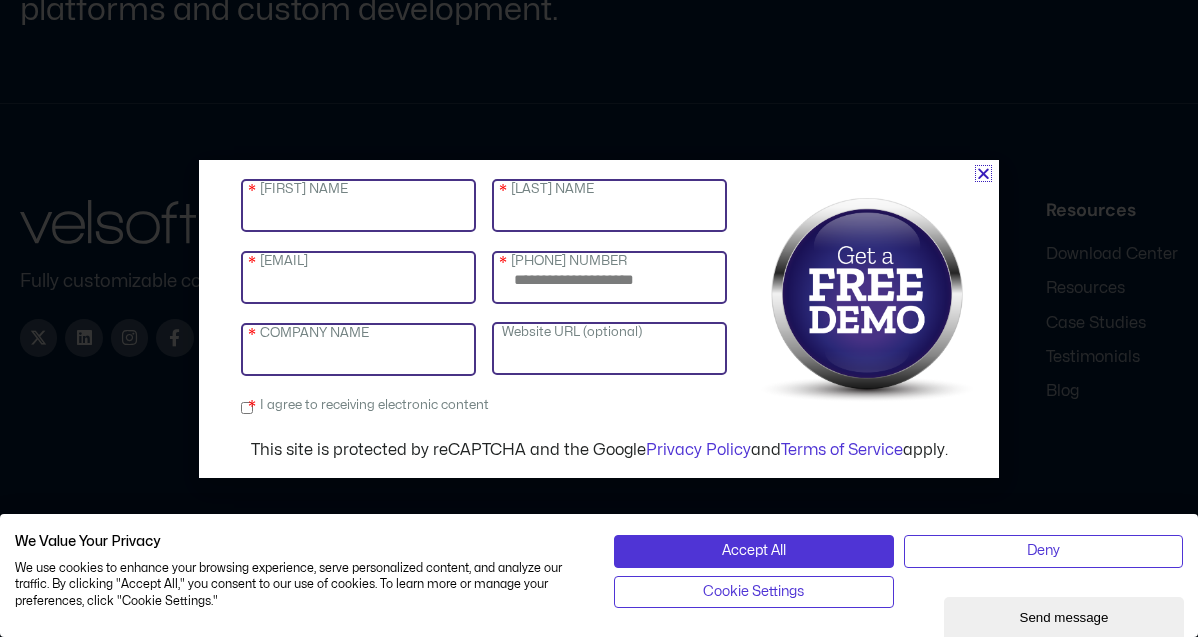 scroll, scrollTop: 6139, scrollLeft: 0, axis: vertical 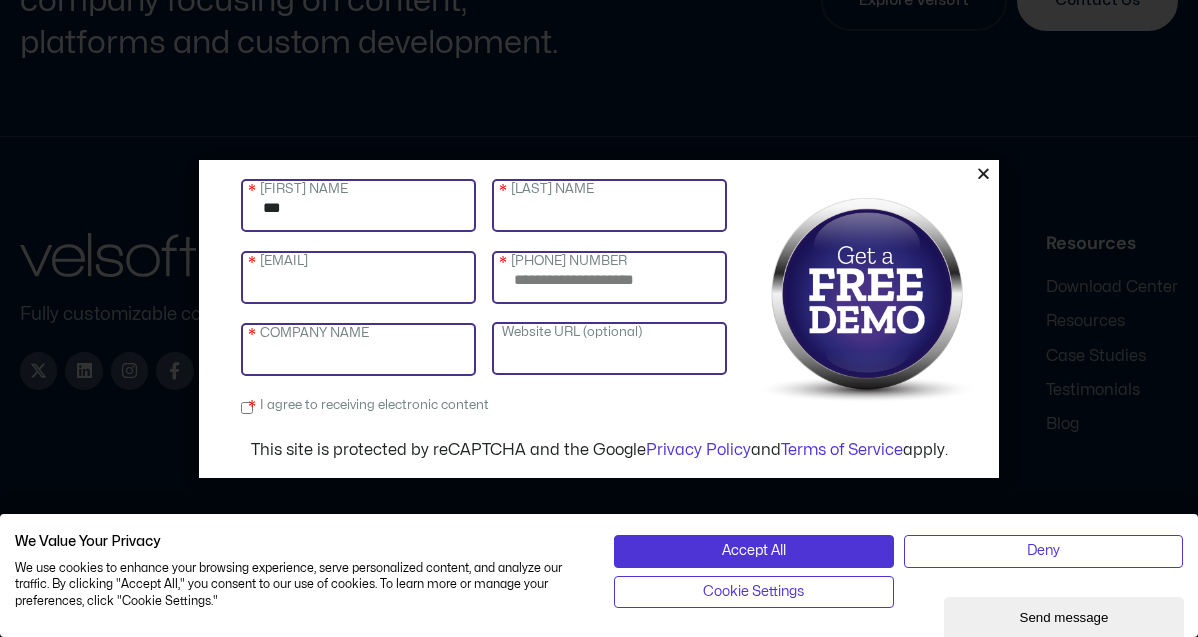 type on "***" 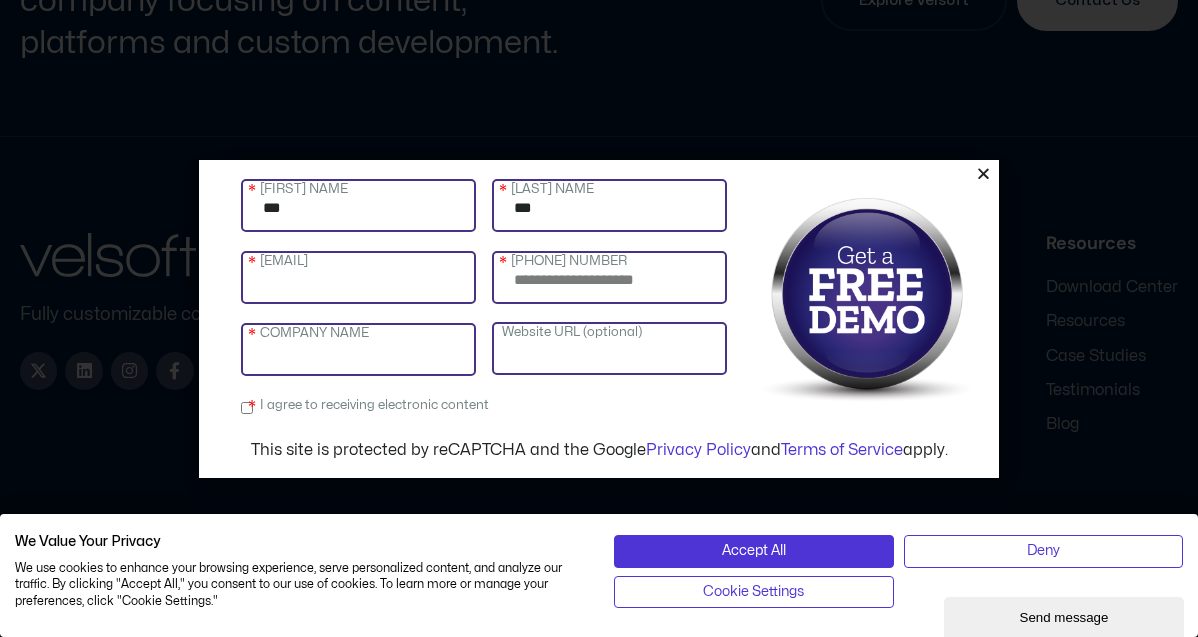 type on "***" 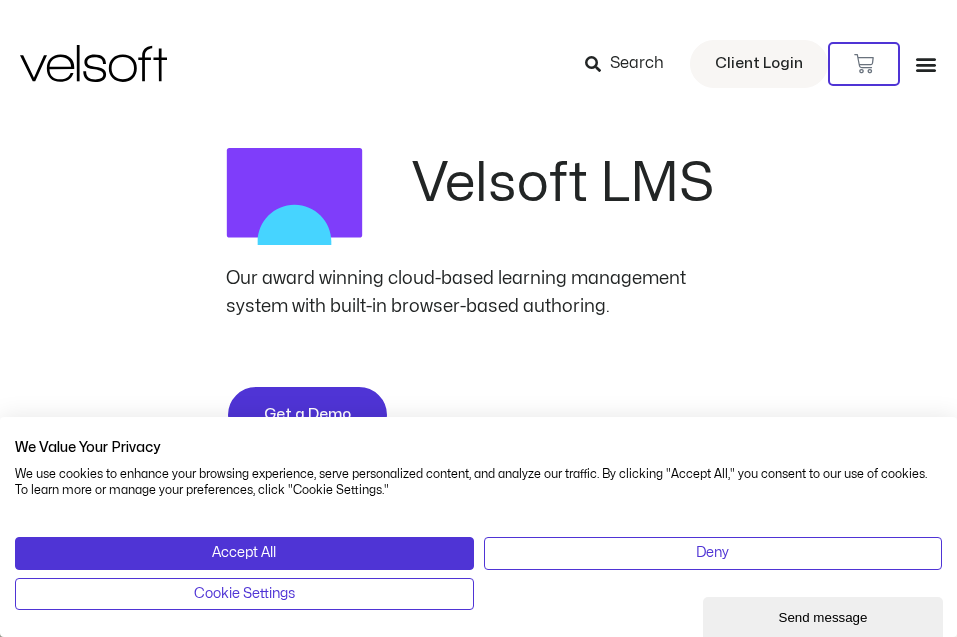 scroll, scrollTop: 0, scrollLeft: 0, axis: both 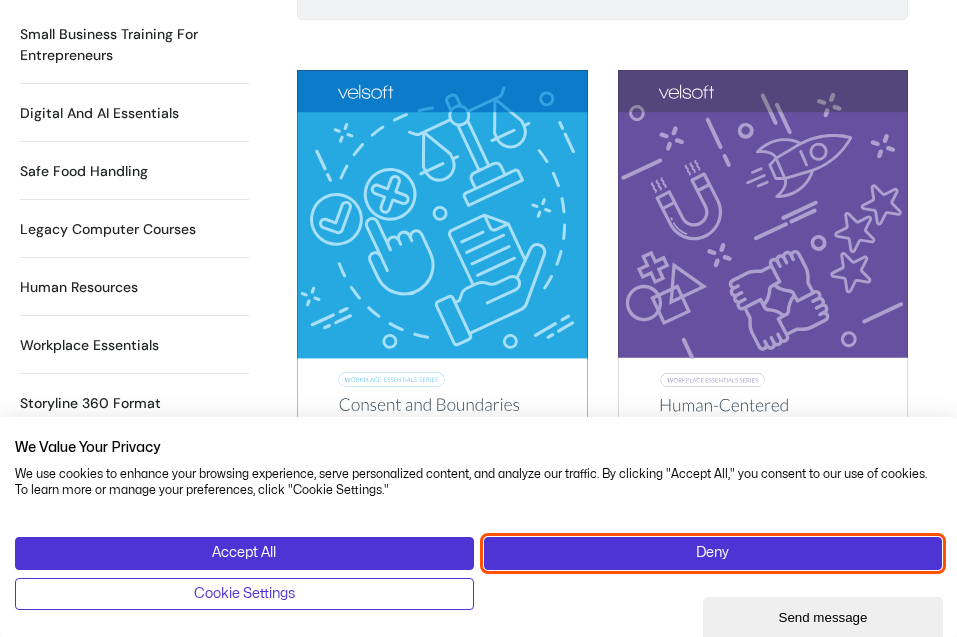 click on "Deny" at bounding box center (713, 553) 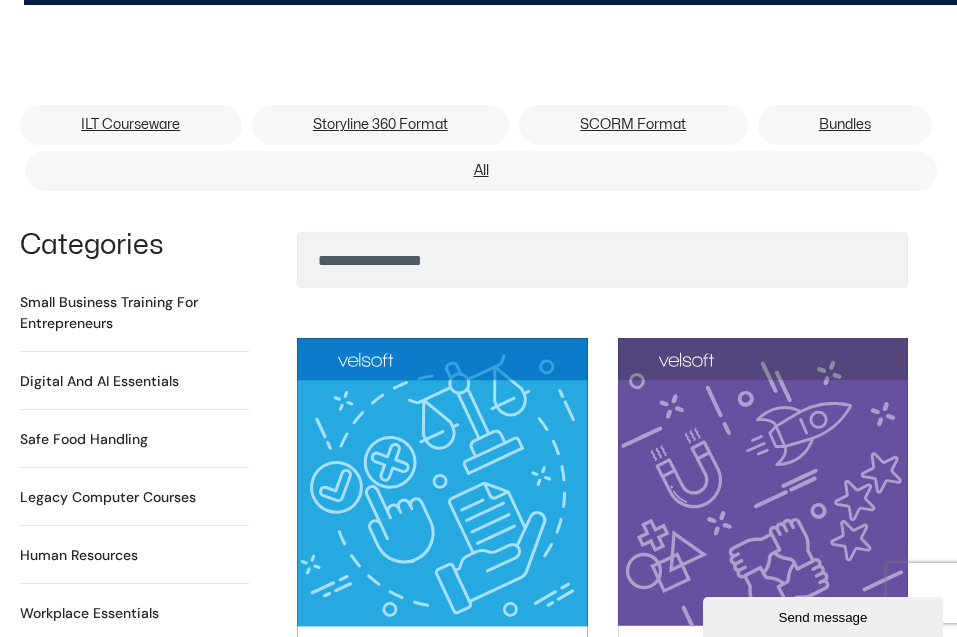 scroll, scrollTop: 1284, scrollLeft: 0, axis: vertical 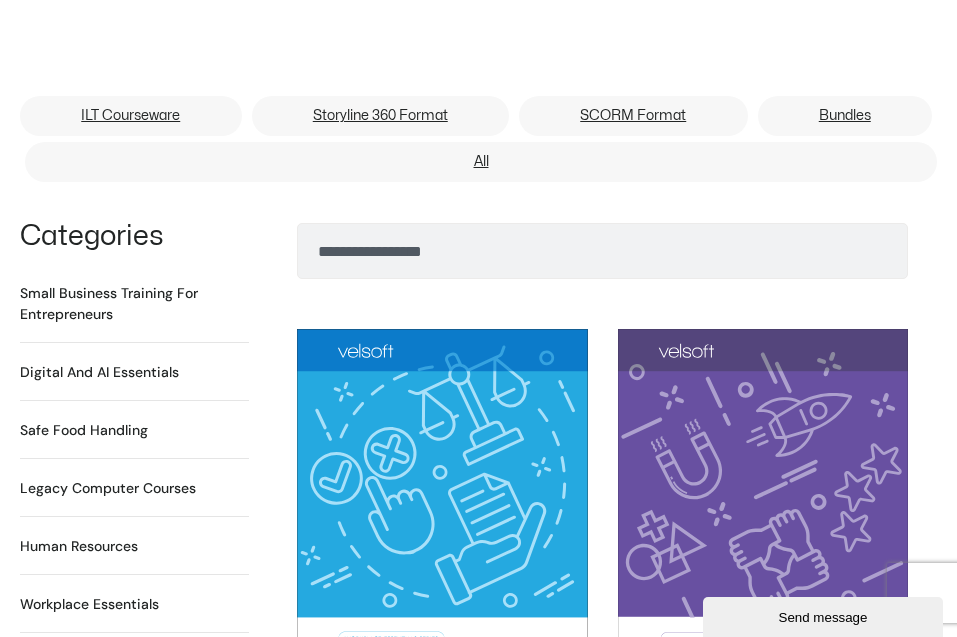 click on "Digital and AI Essentials 20 Products" at bounding box center (99, 372) 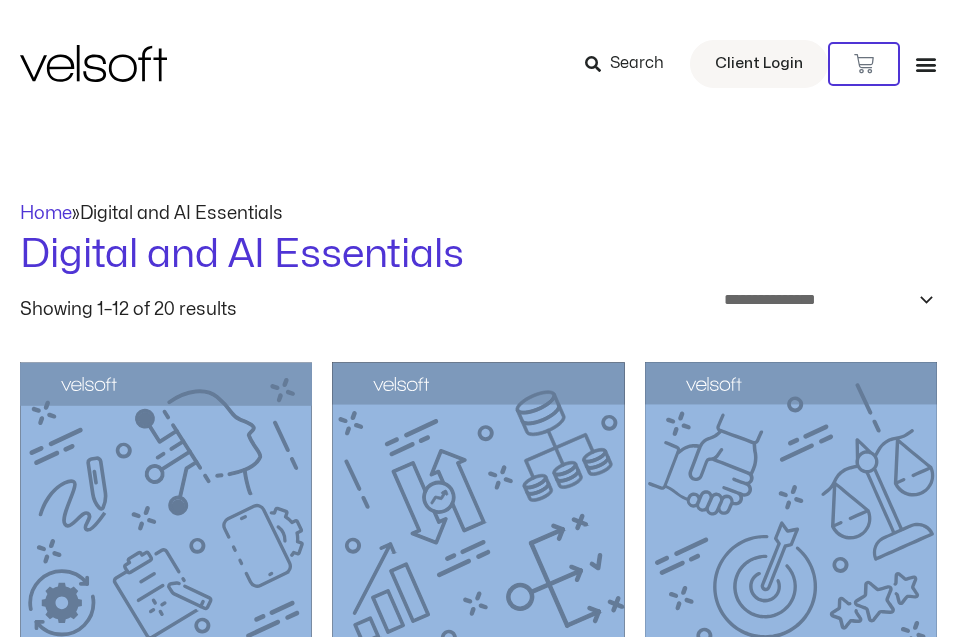 scroll, scrollTop: 252, scrollLeft: 0, axis: vertical 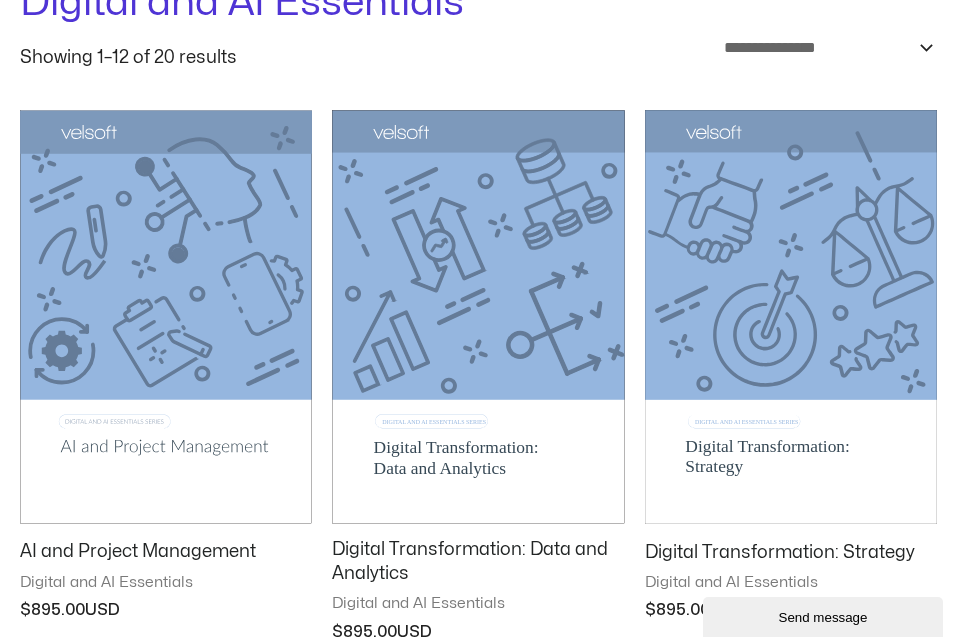 click at bounding box center (478, 317) 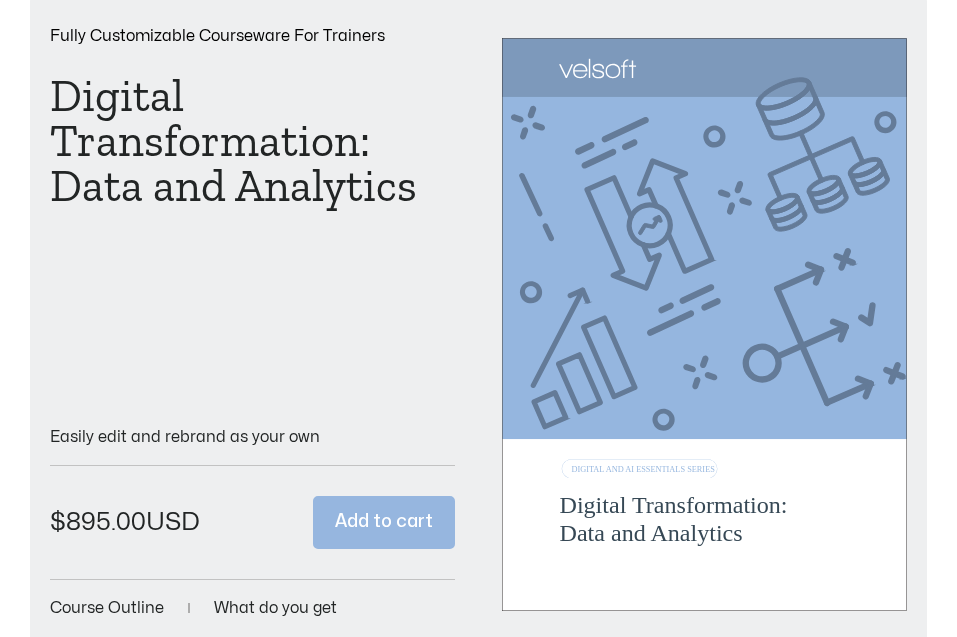 scroll, scrollTop: 0, scrollLeft: 0, axis: both 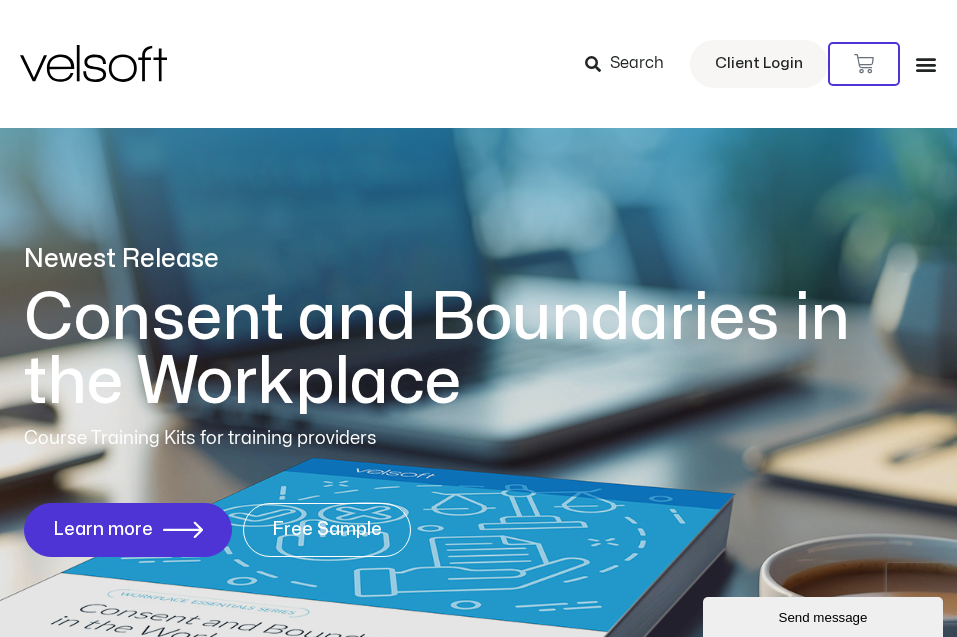 click 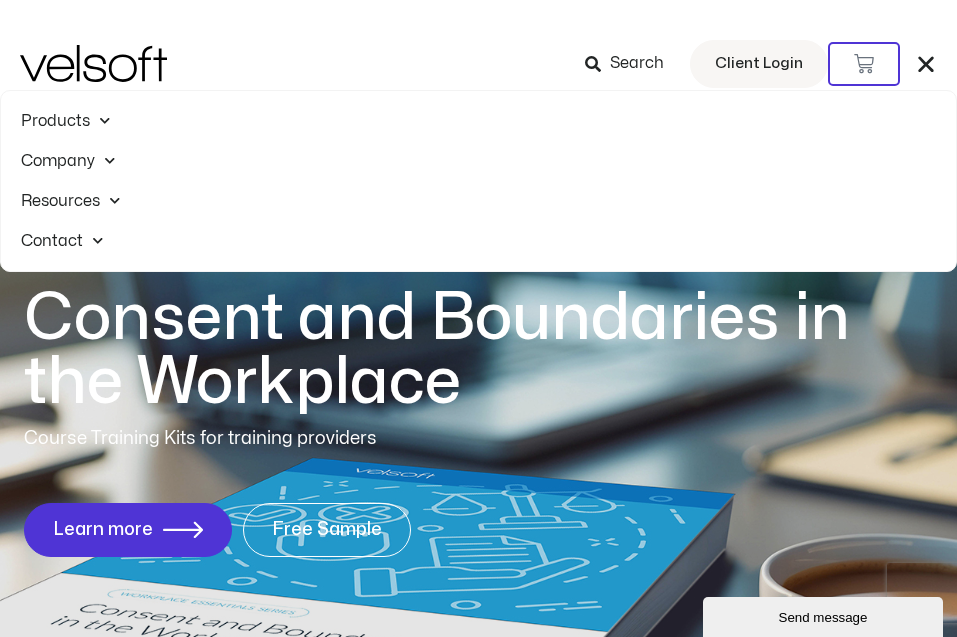 click 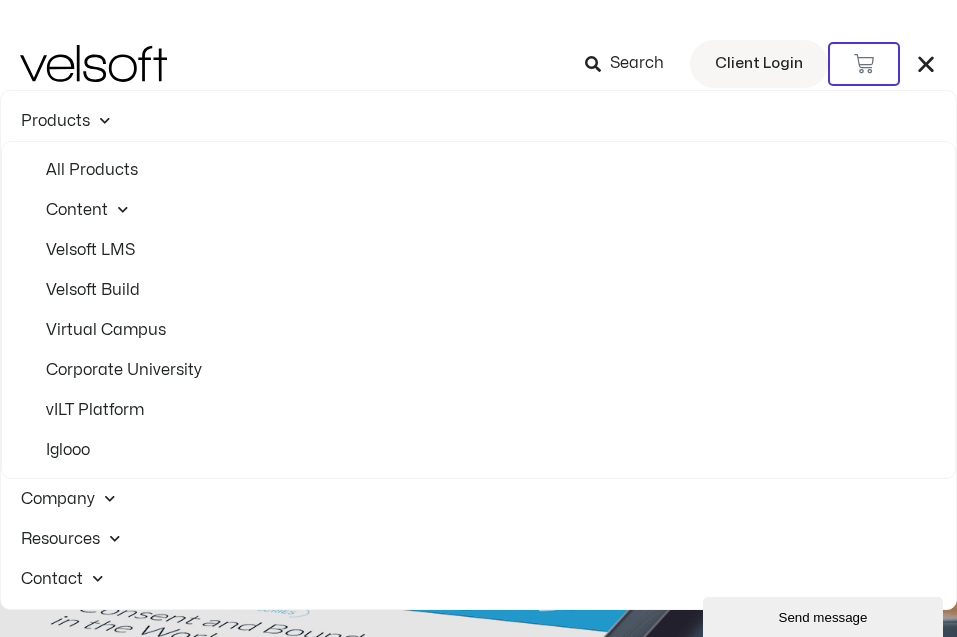 click on "Content" 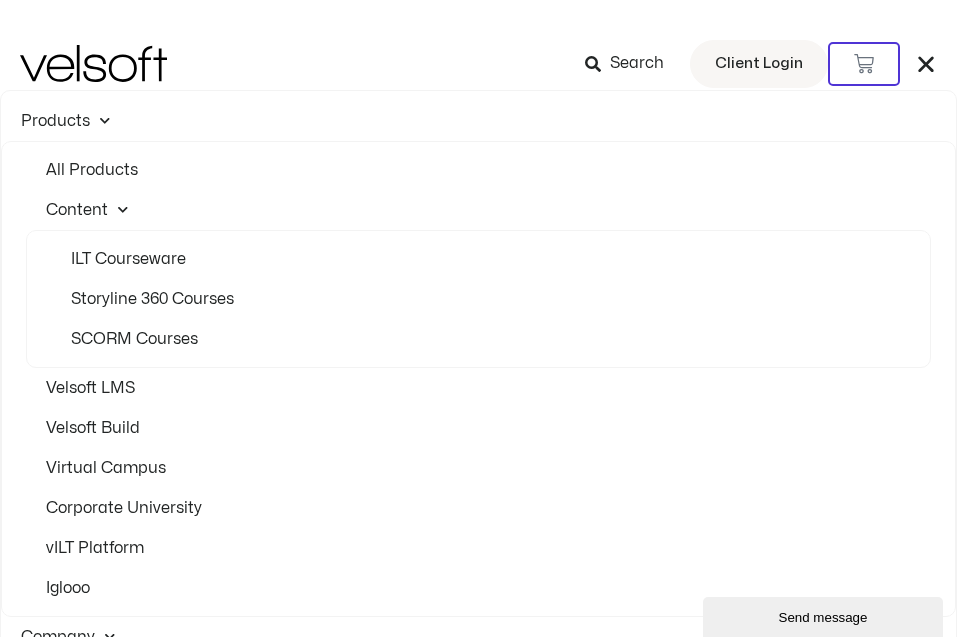 click on "Storyline 360 Courses" 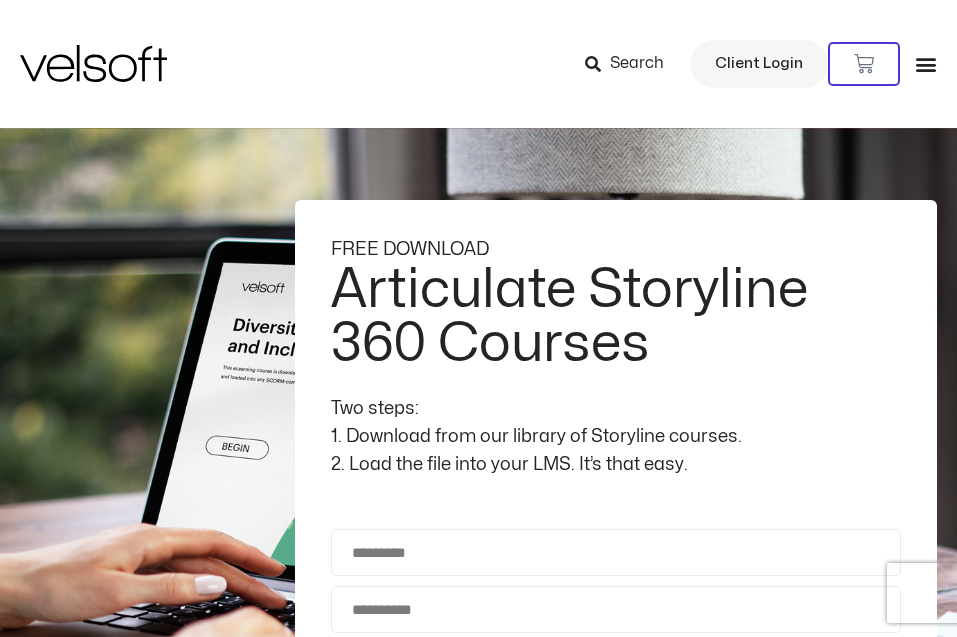 scroll, scrollTop: 0, scrollLeft: 0, axis: both 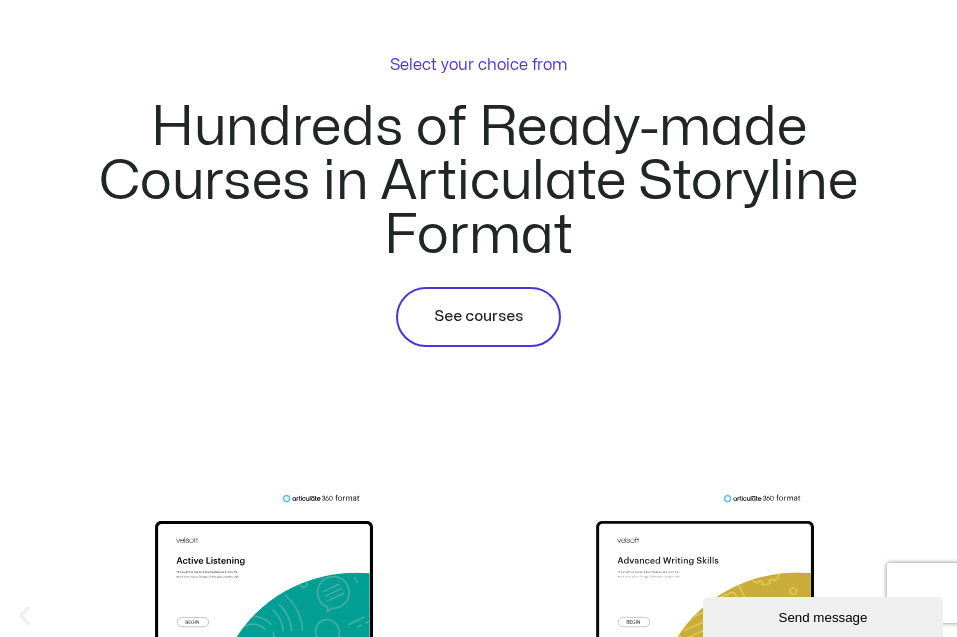 click on "See courses" at bounding box center [478, 317] 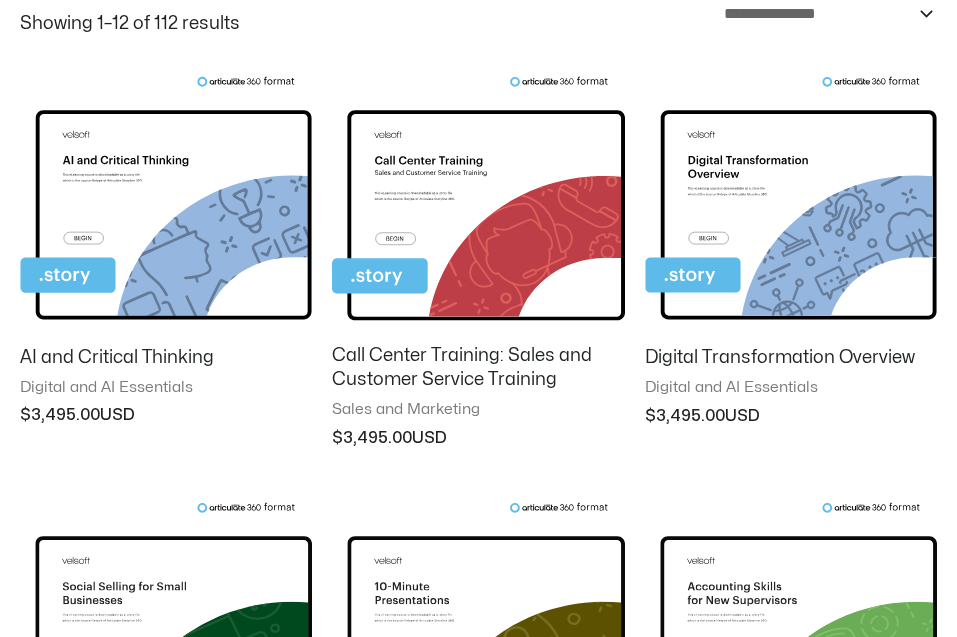 scroll, scrollTop: 286, scrollLeft: 0, axis: vertical 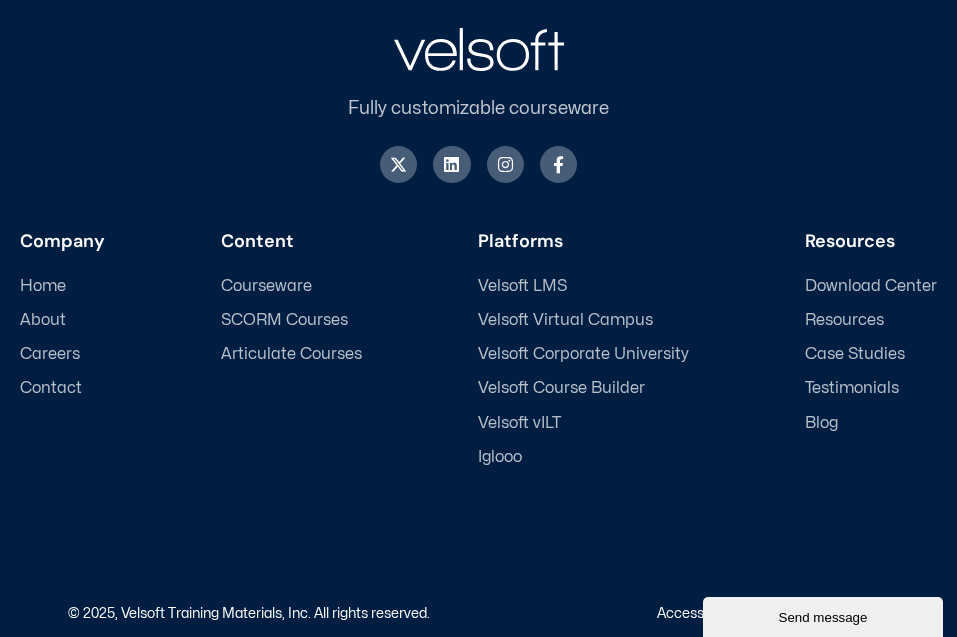 click on "Courseware" at bounding box center [266, 286] 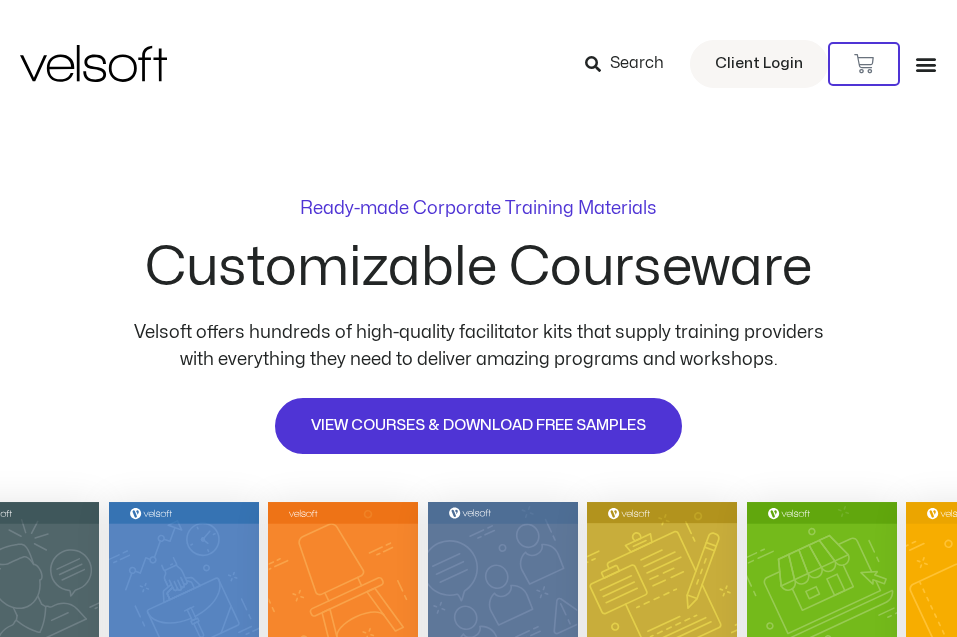 scroll, scrollTop: 0, scrollLeft: 0, axis: both 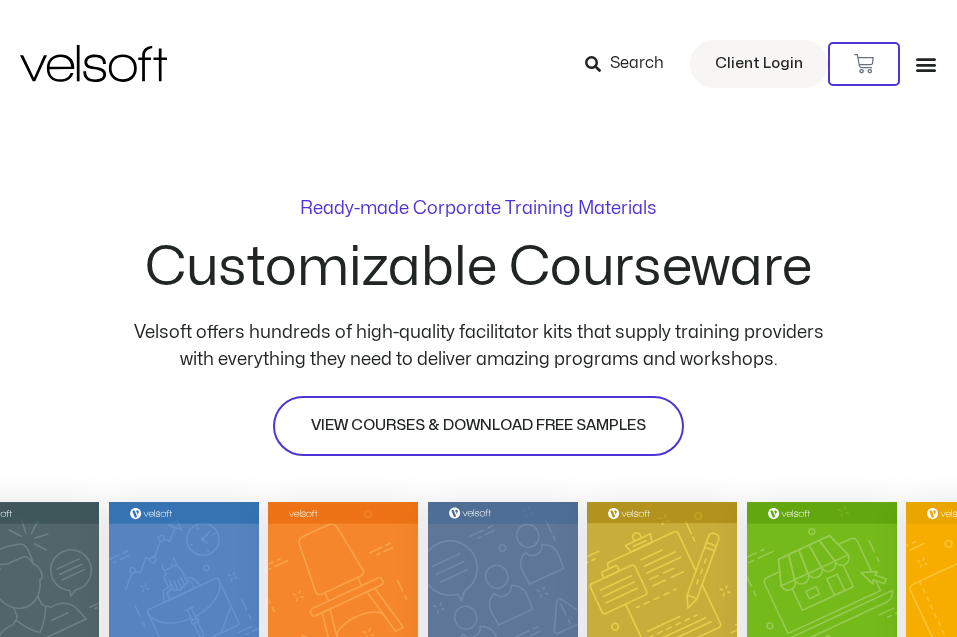 click on "VIEW COURSES & DOWNLOAD FREE SAMPLES" at bounding box center (478, 426) 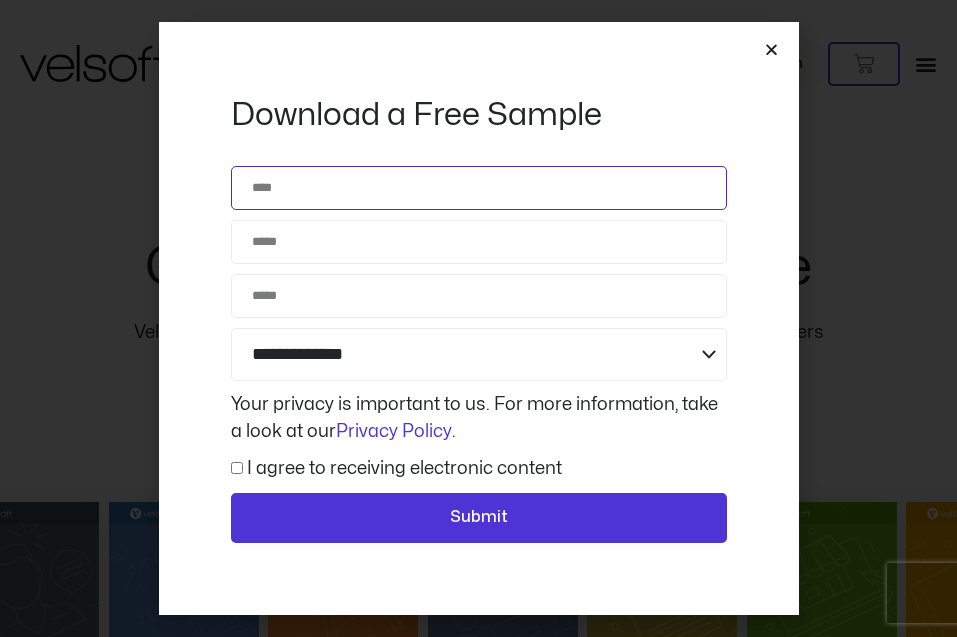 click on "Name" at bounding box center (479, 188) 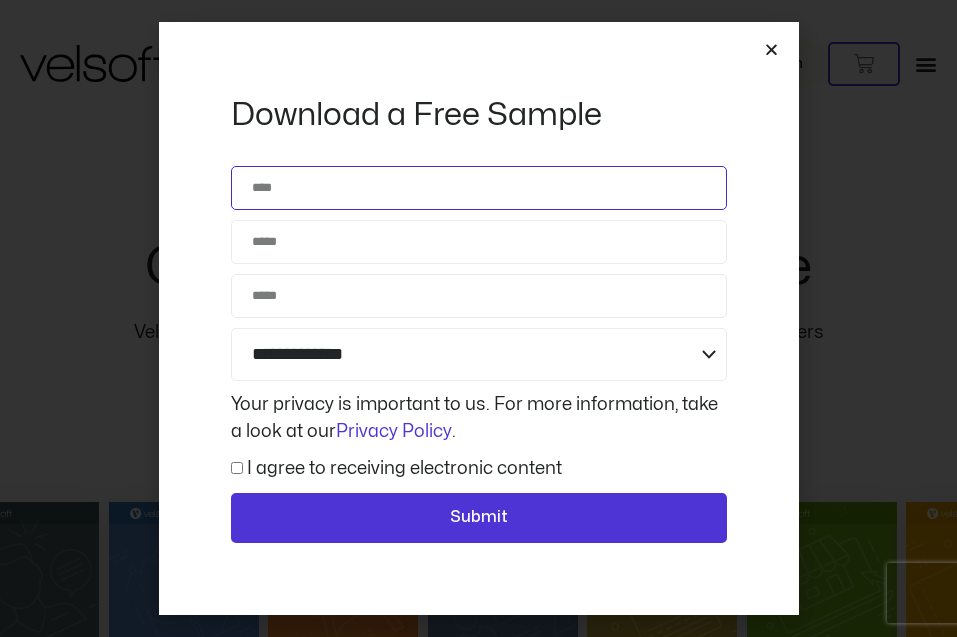click on "Name" at bounding box center [479, 188] 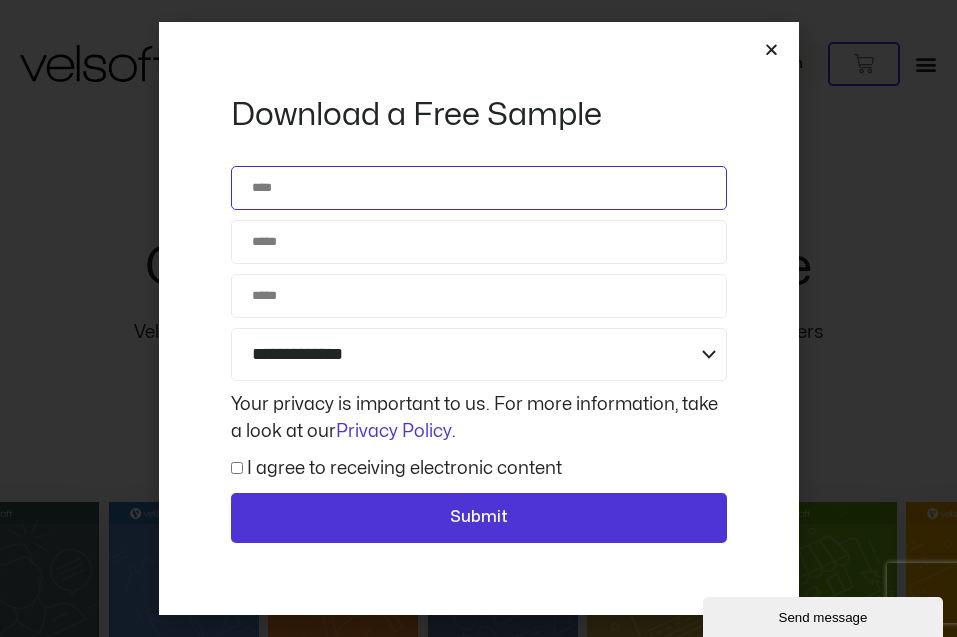 scroll, scrollTop: 0, scrollLeft: 0, axis: both 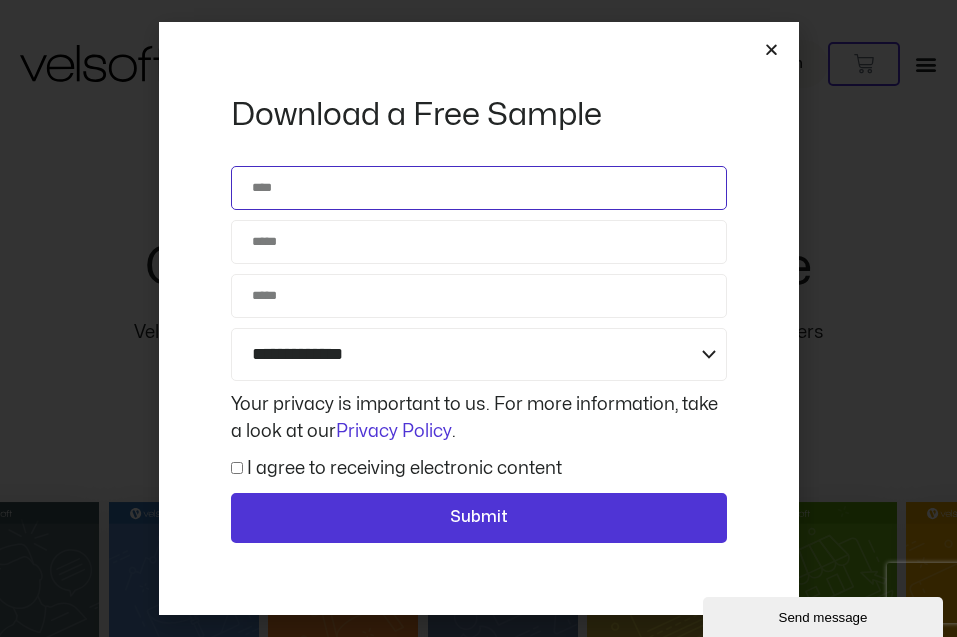 click on "Name" at bounding box center (479, 188) 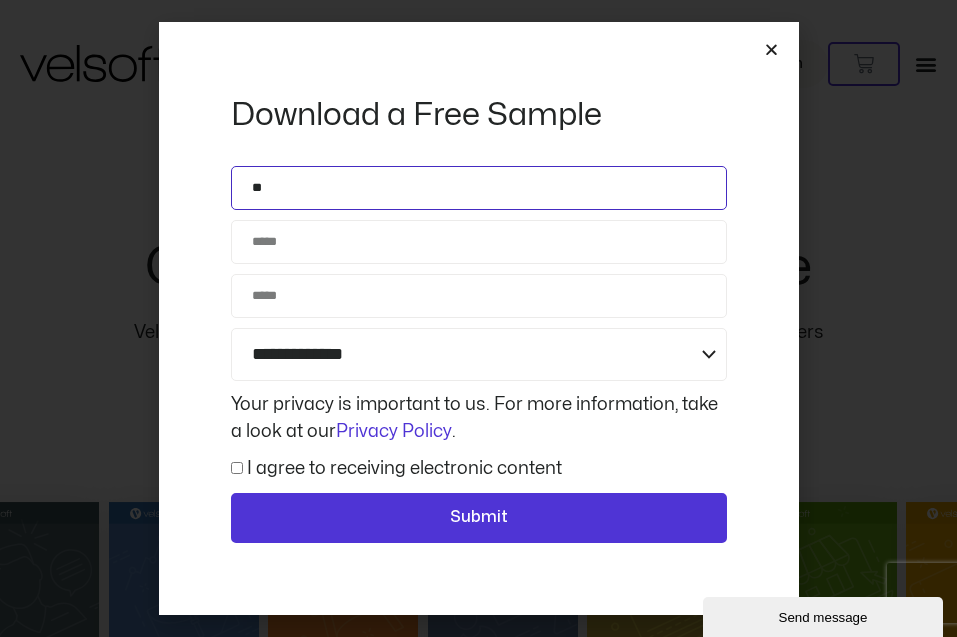 type on "*" 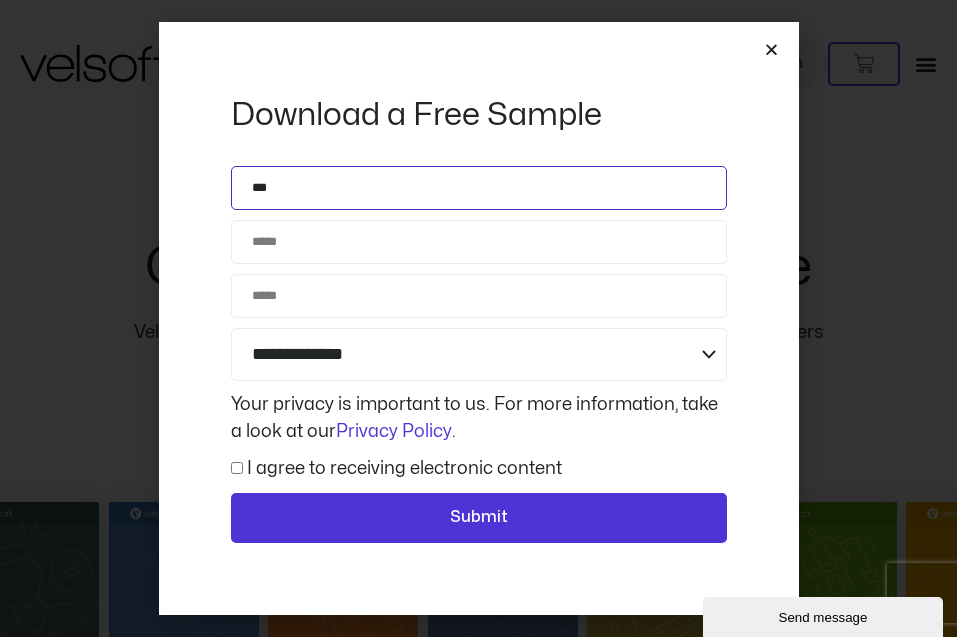 type on "***" 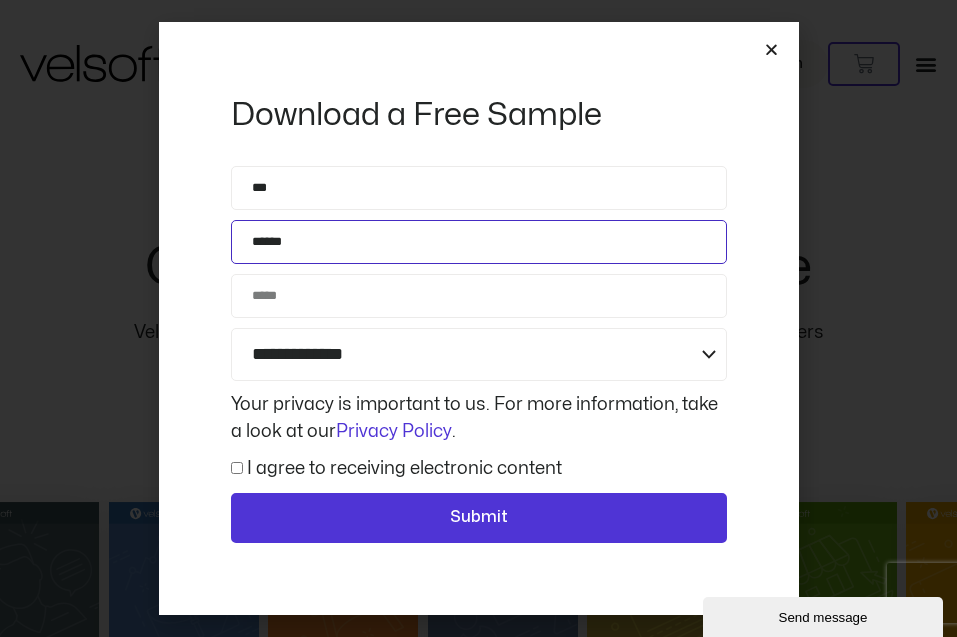 click on "******" at bounding box center [479, 242] 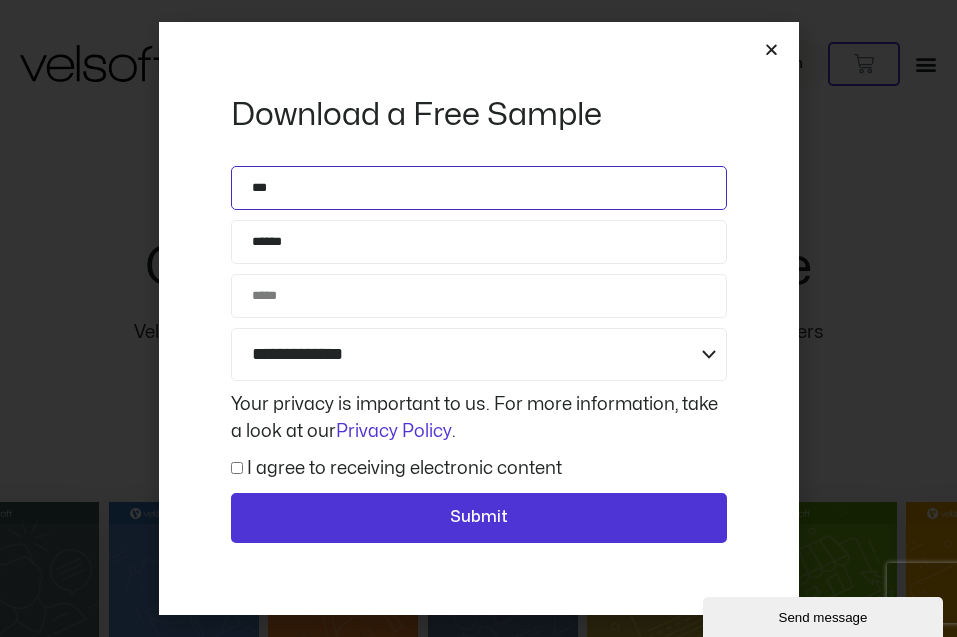 click on "***" at bounding box center [479, 188] 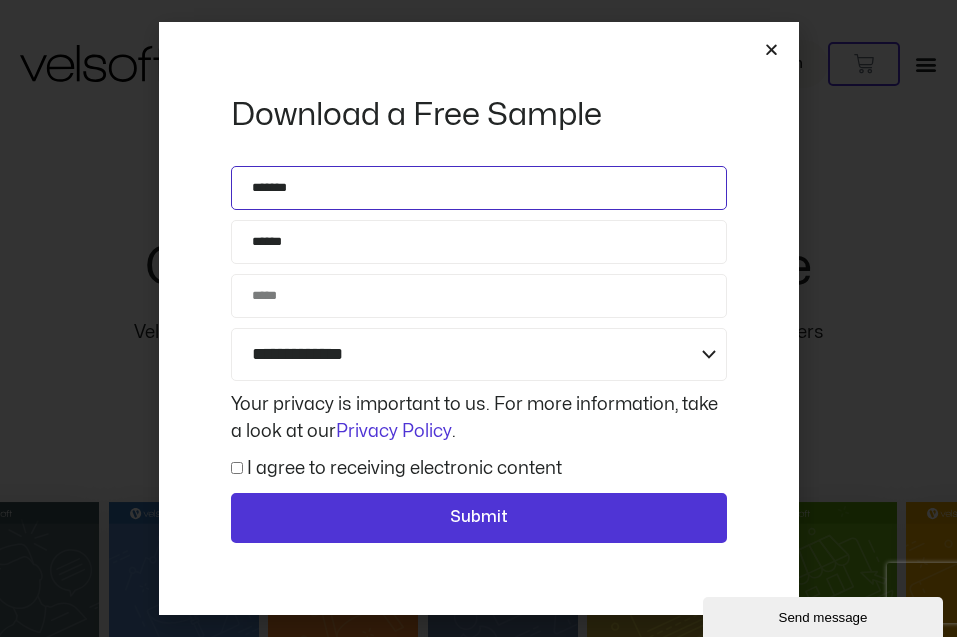 type on "*******" 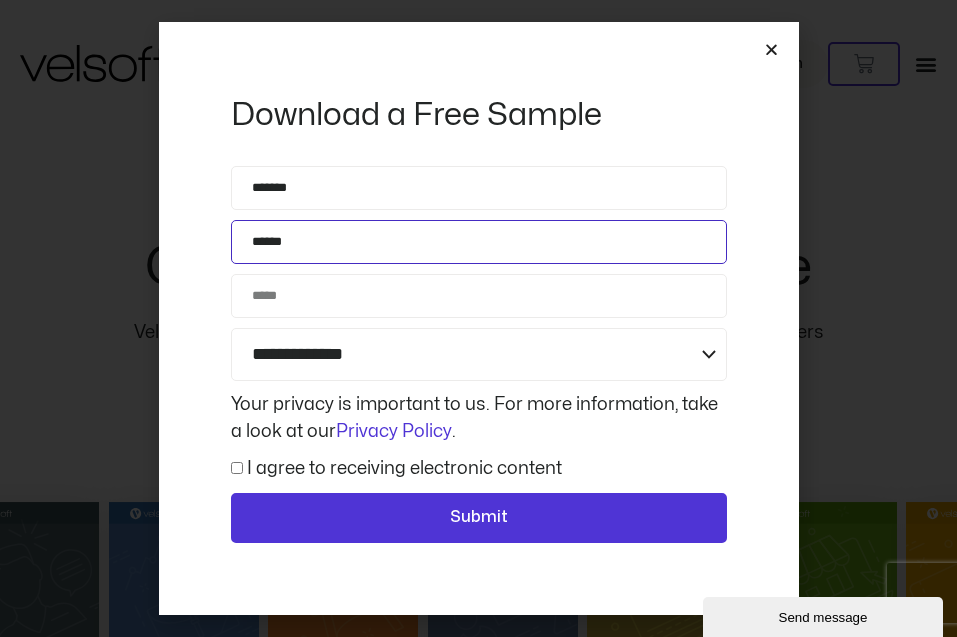 click on "******" at bounding box center [479, 242] 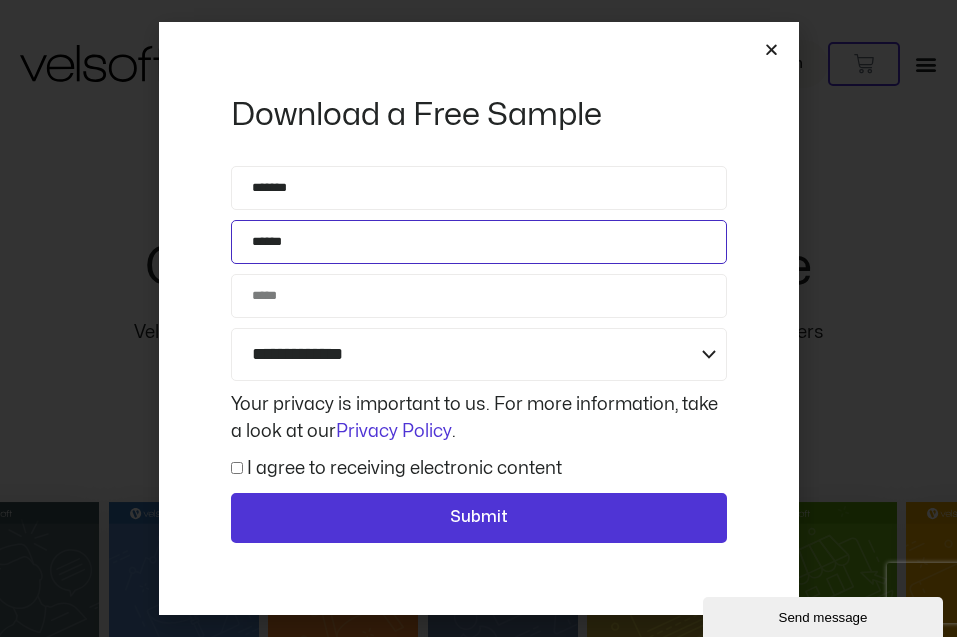 click on "******" at bounding box center (479, 242) 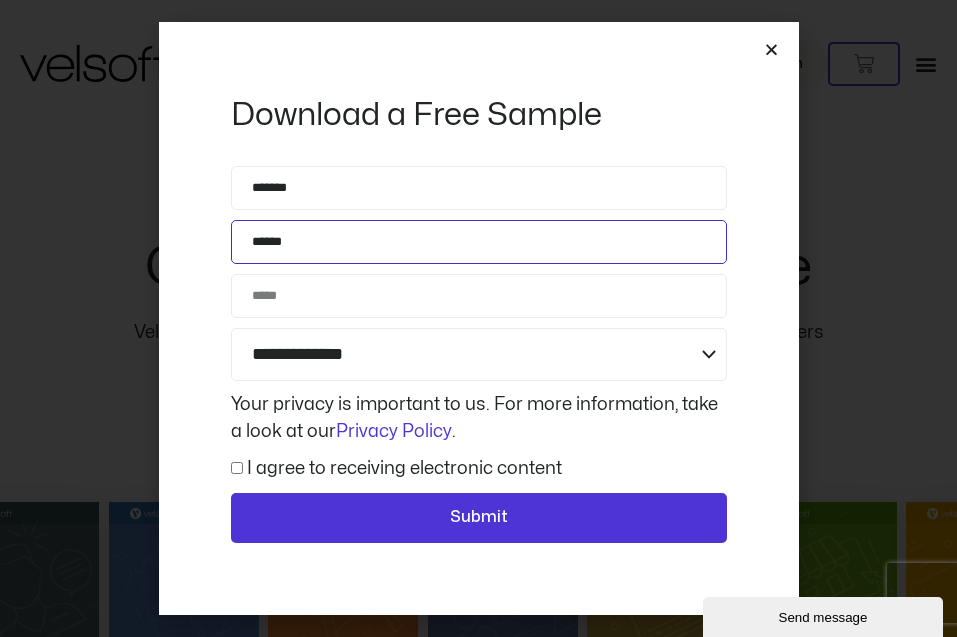 click on "******" at bounding box center [479, 242] 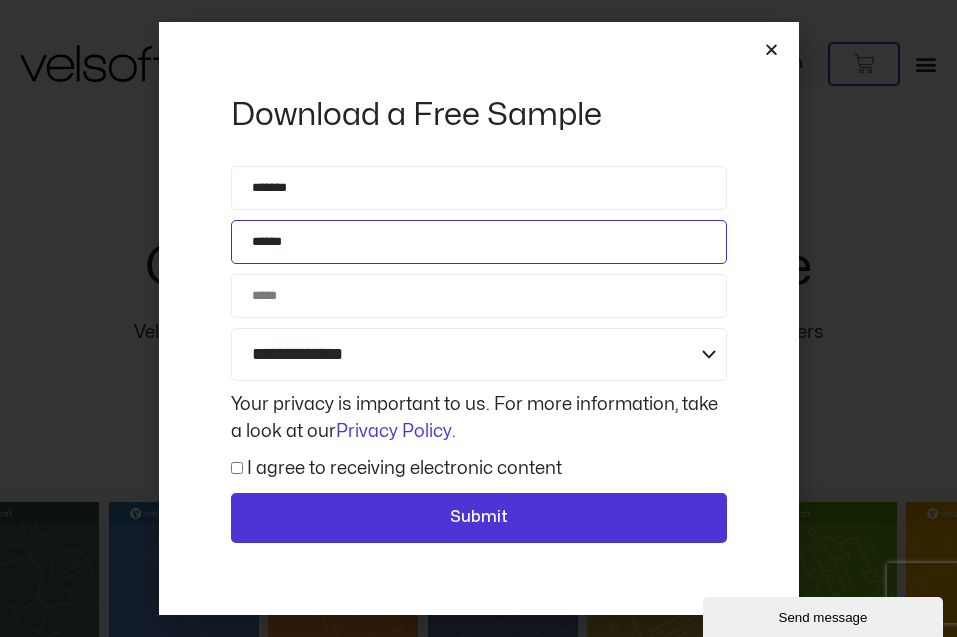 click on "******" at bounding box center [479, 242] 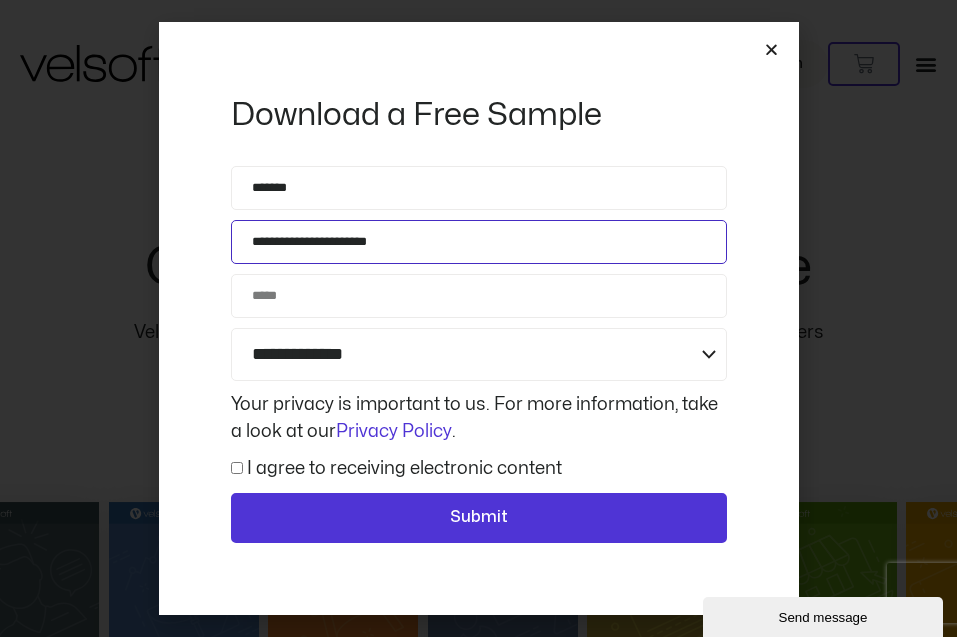 type on "**********" 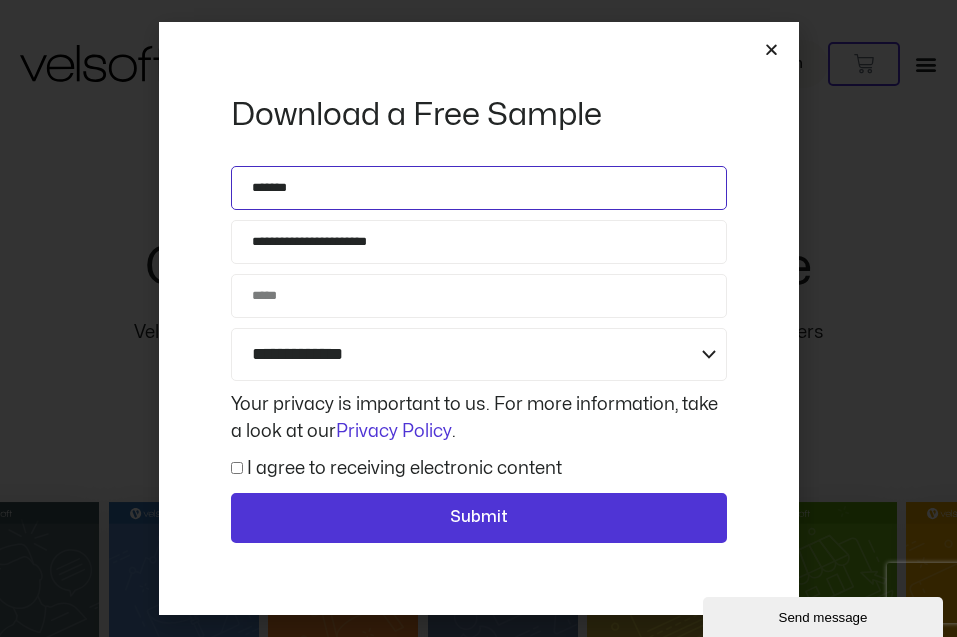 click on "*******" at bounding box center [479, 188] 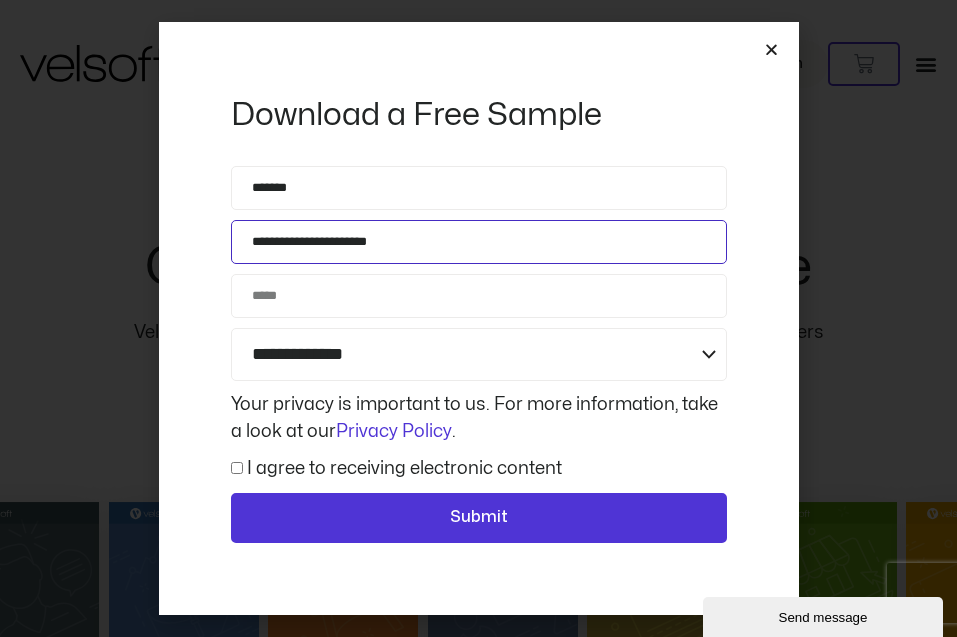 click on "**********" at bounding box center [479, 242] 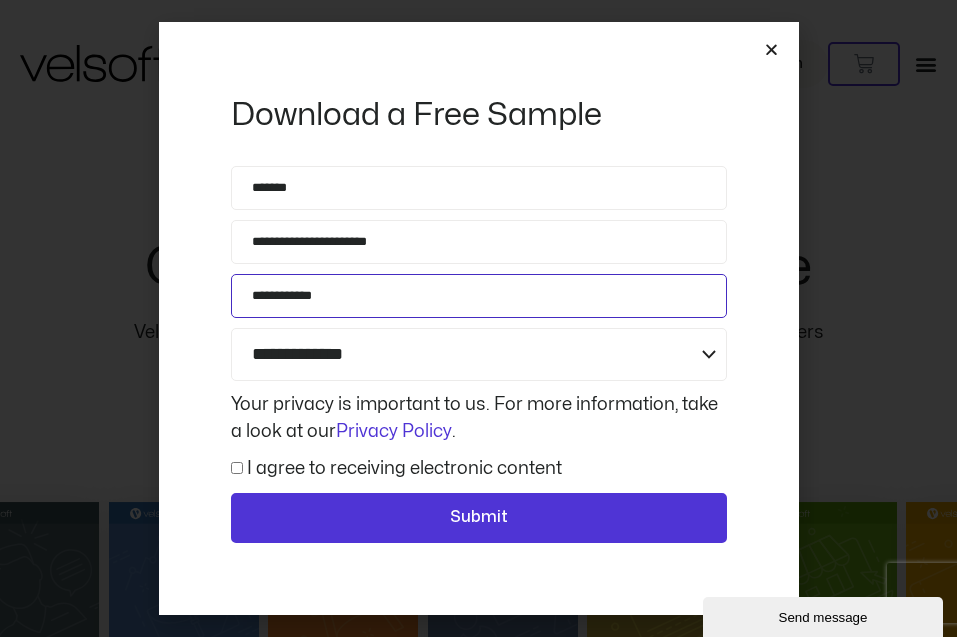 type on "**********" 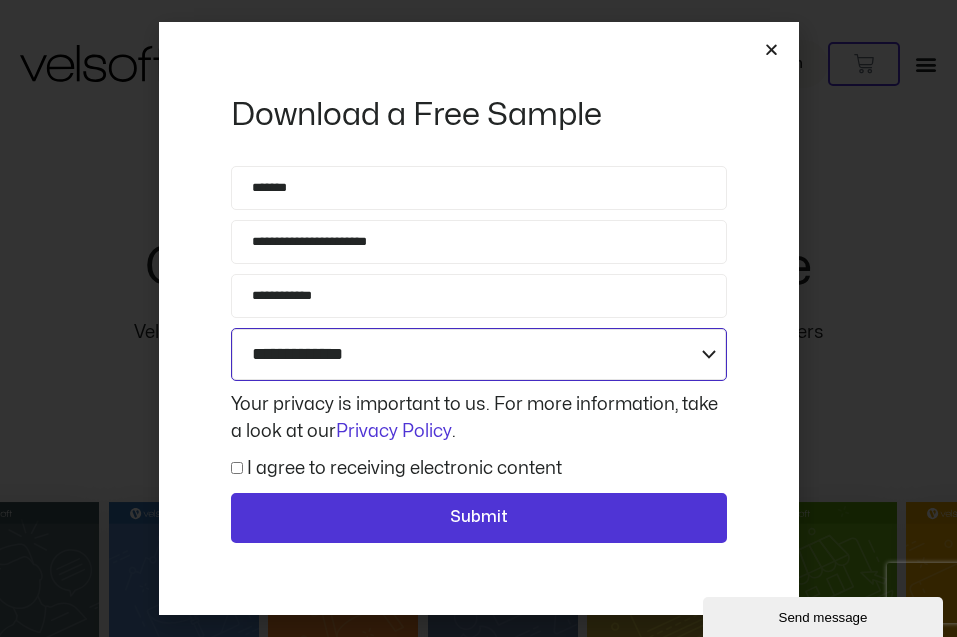 select on "**********" 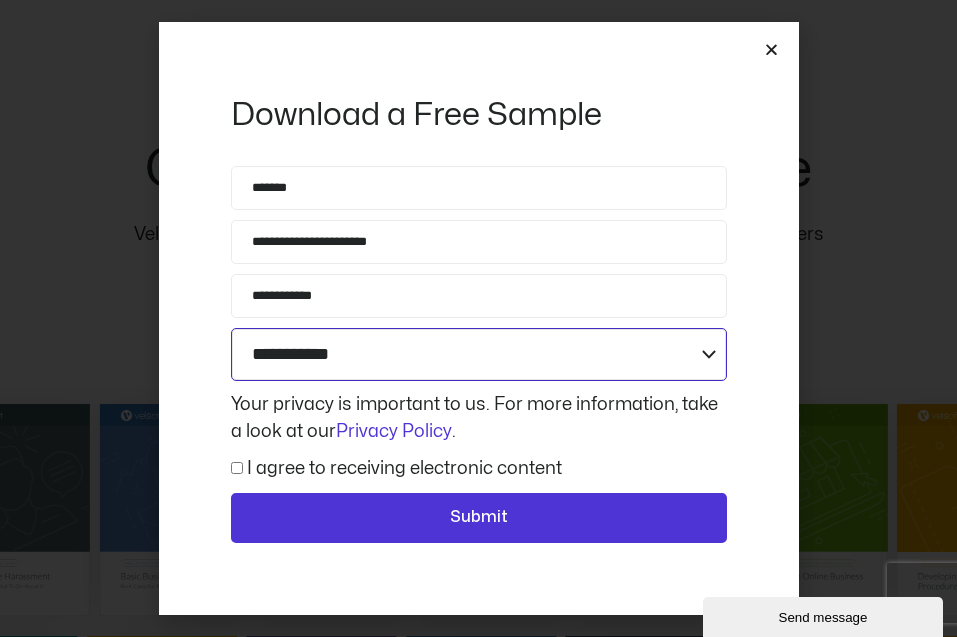 scroll, scrollTop: 125, scrollLeft: 0, axis: vertical 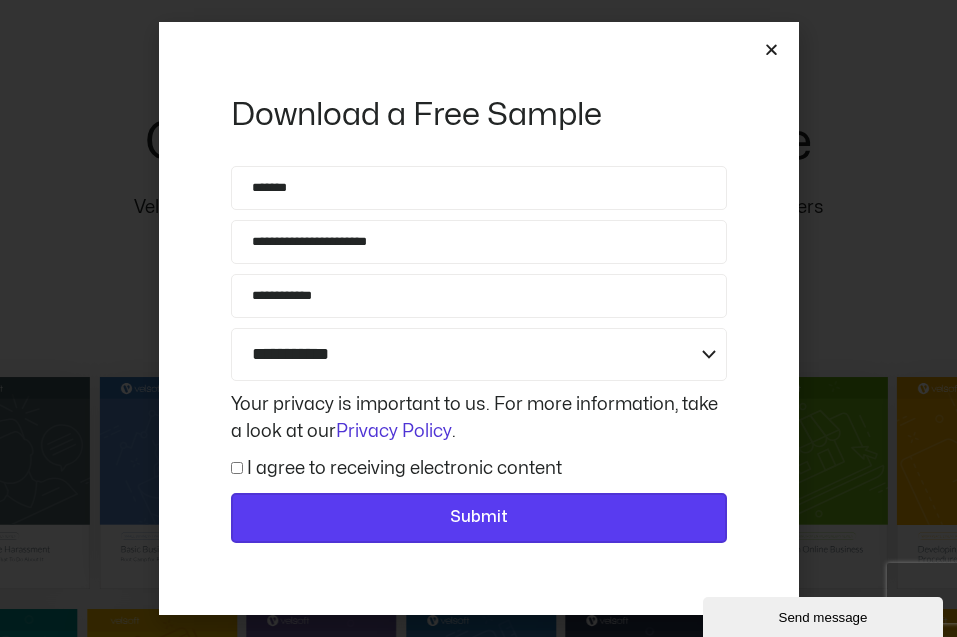 click on "Submit" at bounding box center [479, 518] 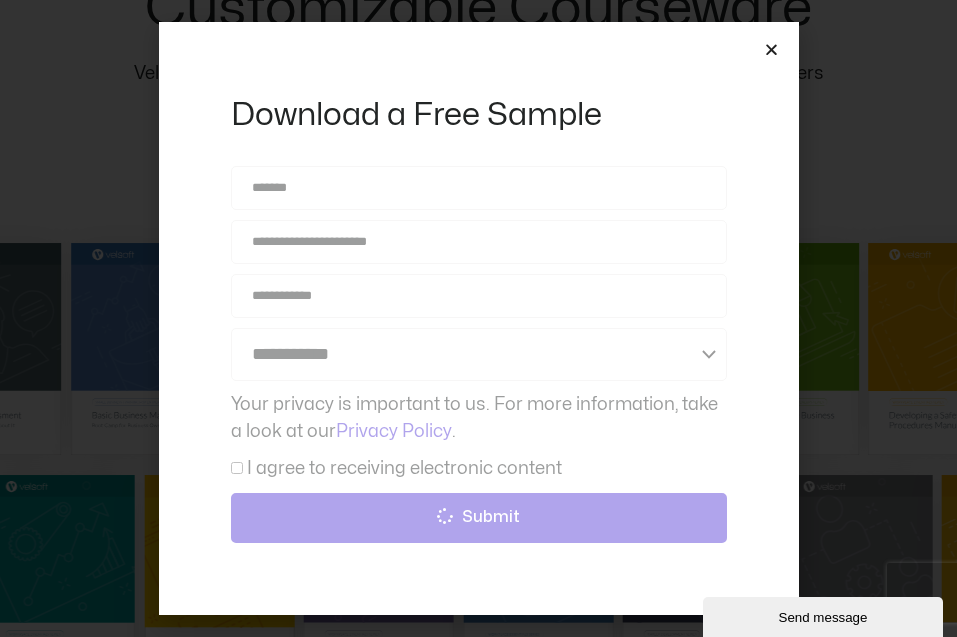 scroll, scrollTop: 331, scrollLeft: 0, axis: vertical 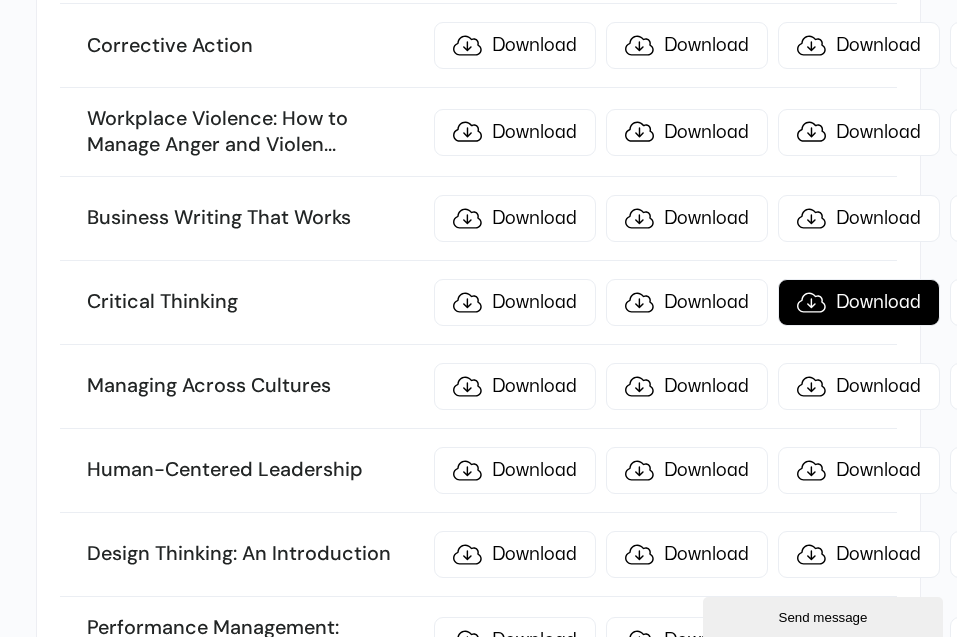 click on "Download" at bounding box center (859, 302) 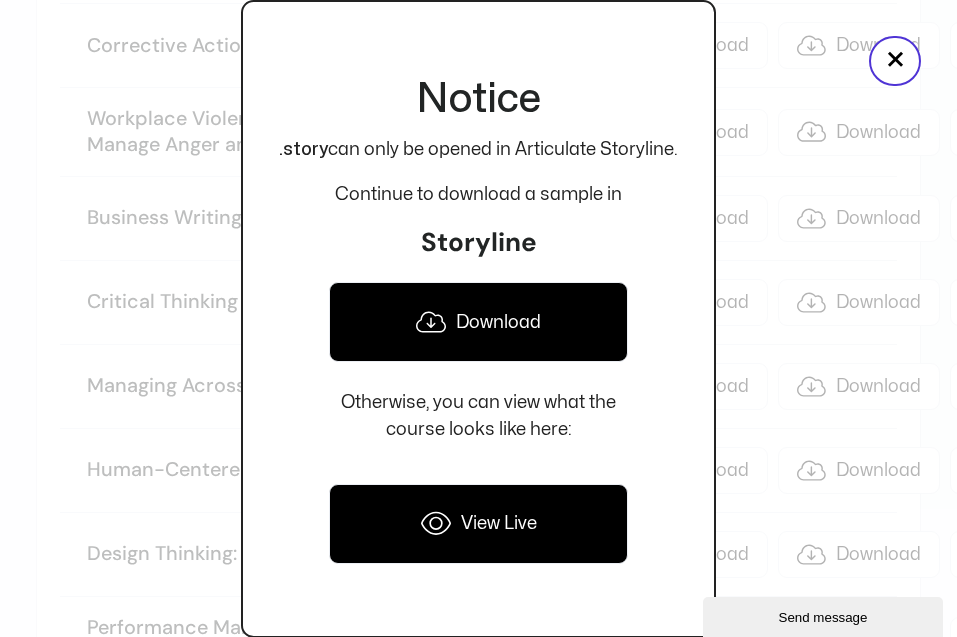 click on "View Live" at bounding box center [478, 524] 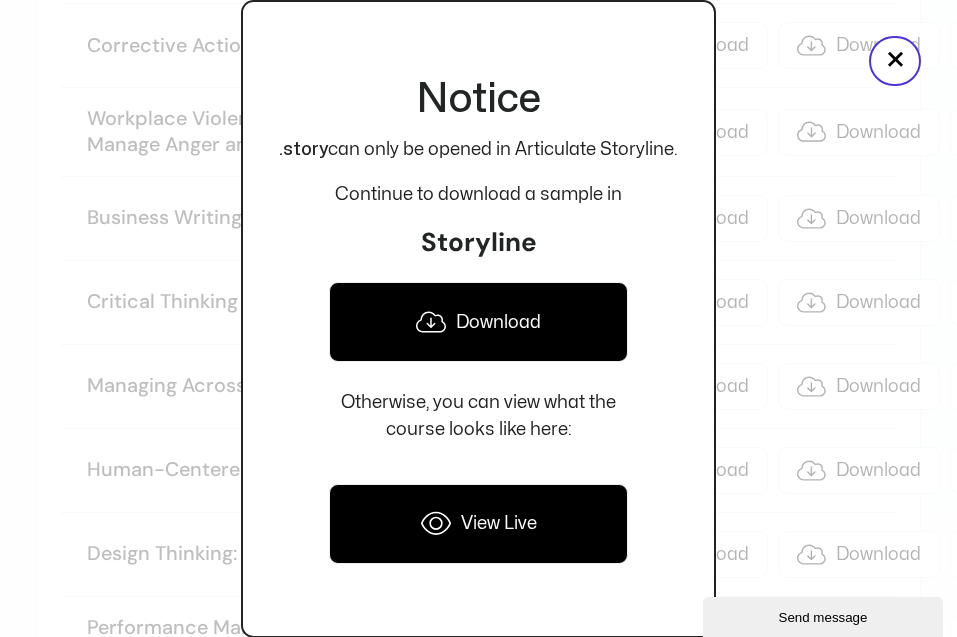 click on "Download" at bounding box center [478, 322] 